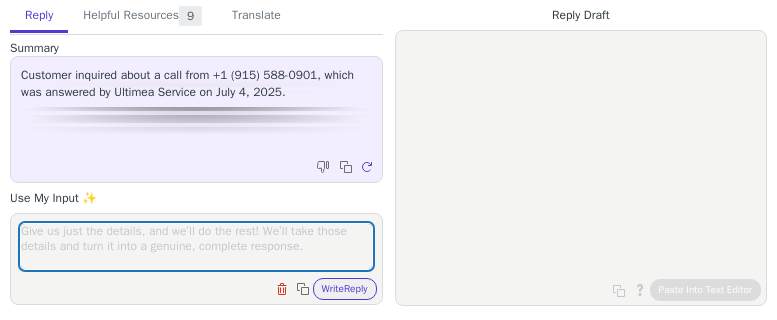 scroll, scrollTop: 0, scrollLeft: 0, axis: both 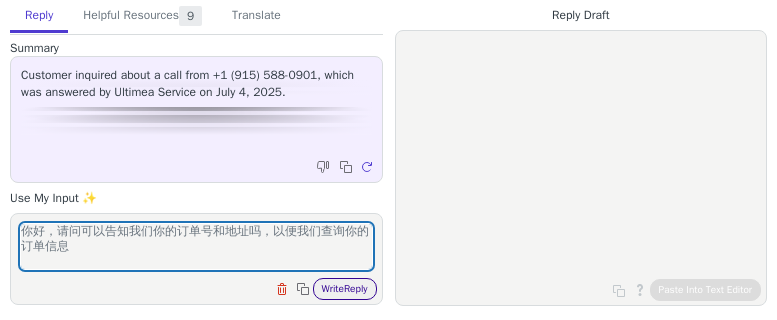 type on "你好，请问可以告知我们你的订单号和地址吗，以便我们查询你的订单信息" 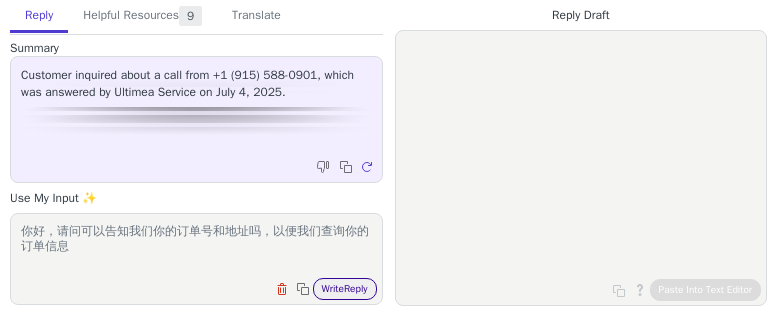 click on "Write  Reply" at bounding box center [345, 289] 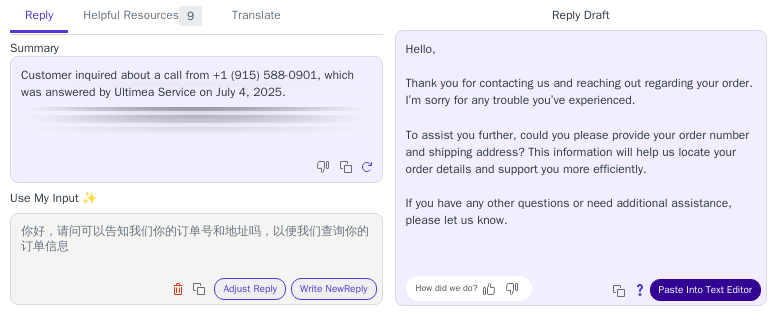 click on "Paste Into Text Editor" at bounding box center (705, 290) 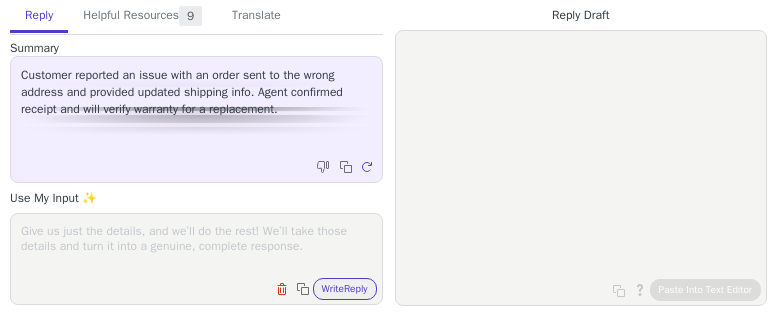scroll, scrollTop: 0, scrollLeft: 0, axis: both 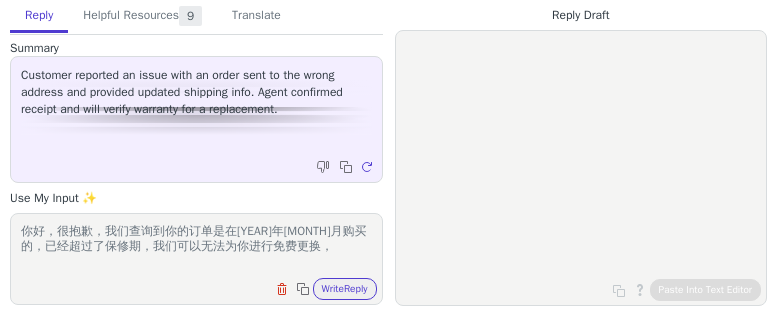 click on "你好，很抱歉，我们查询到你的订单是在23年11月购买的，已经超过了保修期，我们可以无法为你进行免费更换，" at bounding box center (196, 246) 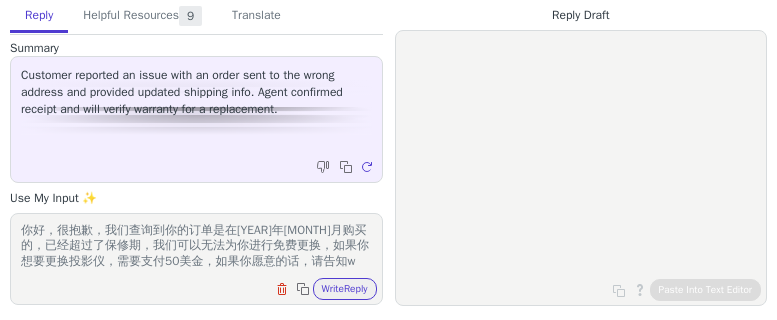 scroll, scrollTop: 17, scrollLeft: 0, axis: vertical 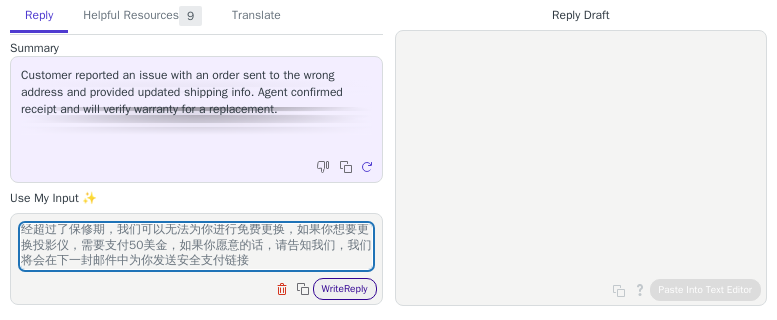click on "Write  Reply" at bounding box center [345, 289] 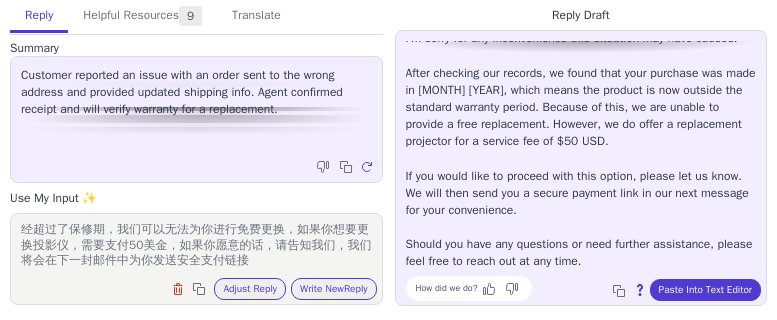 scroll, scrollTop: 97, scrollLeft: 0, axis: vertical 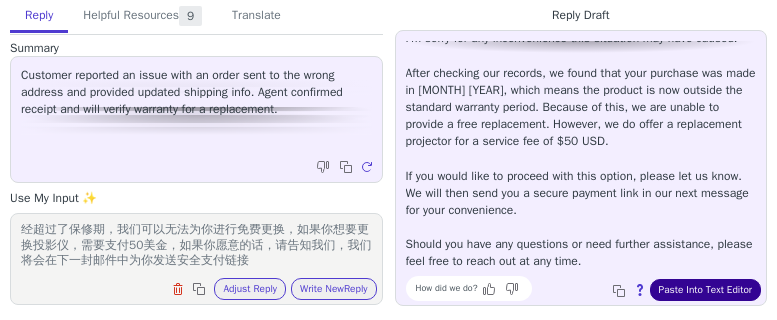 click on "Paste Into Text Editor" at bounding box center [705, 290] 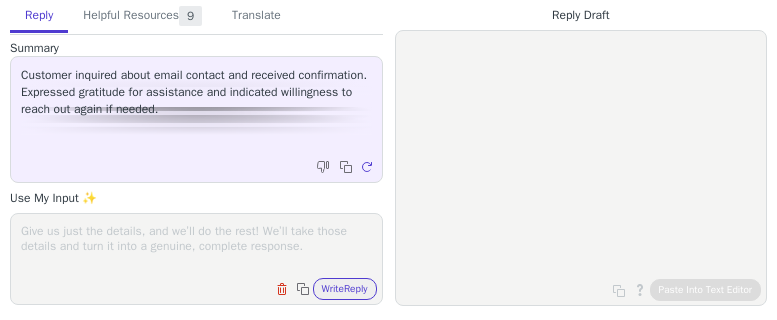 scroll, scrollTop: 0, scrollLeft: 0, axis: both 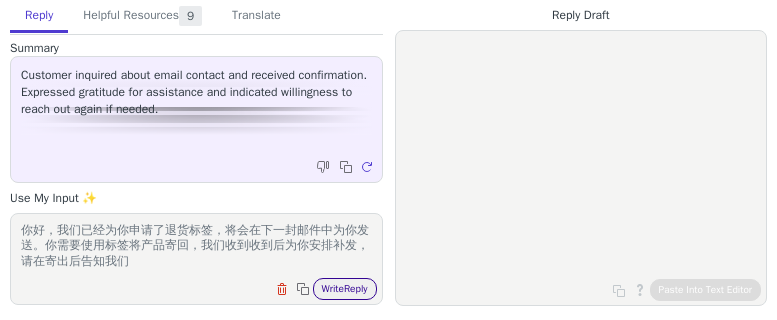 type on "你好，我们已经为你申请了退货标签，将会在下一封邮件中为你发送。你需要使用标签将产品寄回，我们收到收到后为你安排补发，请在寄出后告知我们" 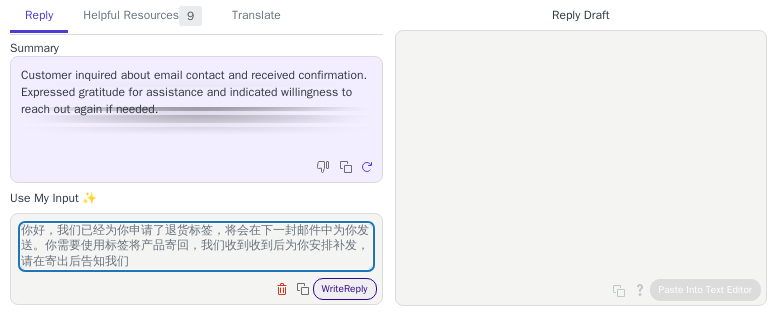click on "Write  Reply" at bounding box center (345, 289) 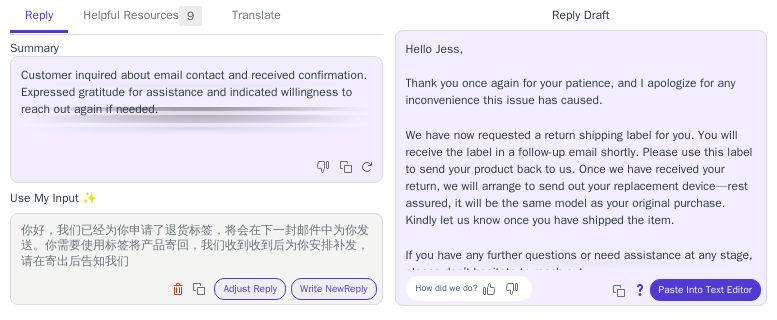 scroll, scrollTop: 28, scrollLeft: 0, axis: vertical 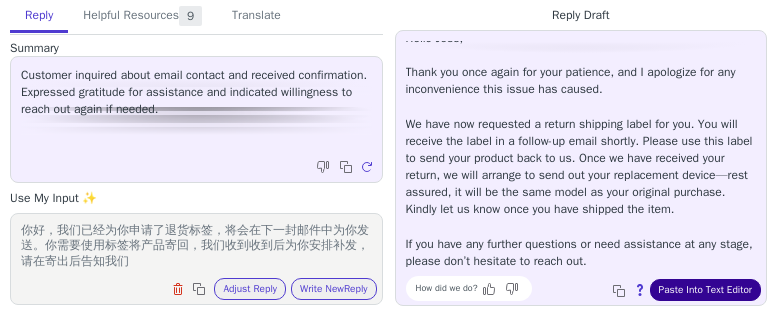 click on "Paste Into Text Editor" at bounding box center (705, 290) 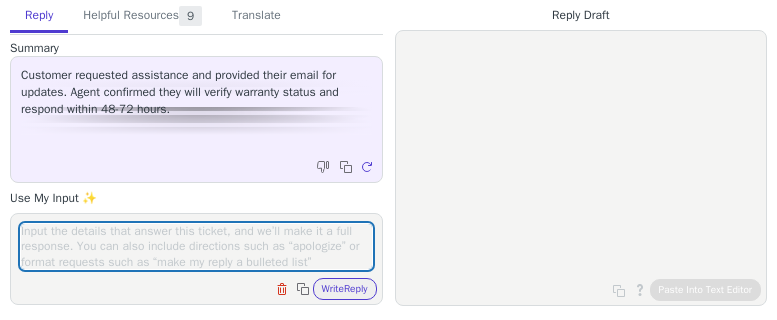 scroll, scrollTop: 0, scrollLeft: 0, axis: both 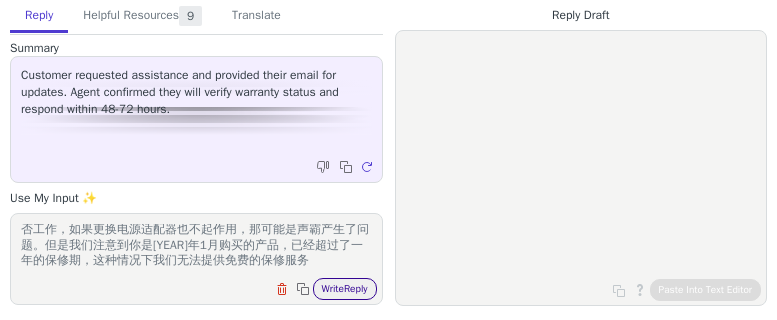 type on "你好，请问你是否又尝试过更换其他兼容的电源适配使用看声霸是否工作，如果更换电源适配器也不起作用，那可能是声霸产生了问题。但是我们注意到你是[YEAR]年1月购买的产品，已经超过了一年的保修期，这种情况下我们无法提供免费的保修服务" 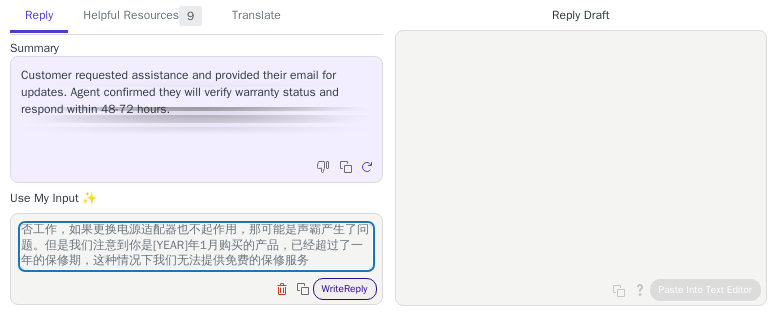 click on "Write  Reply" at bounding box center [345, 289] 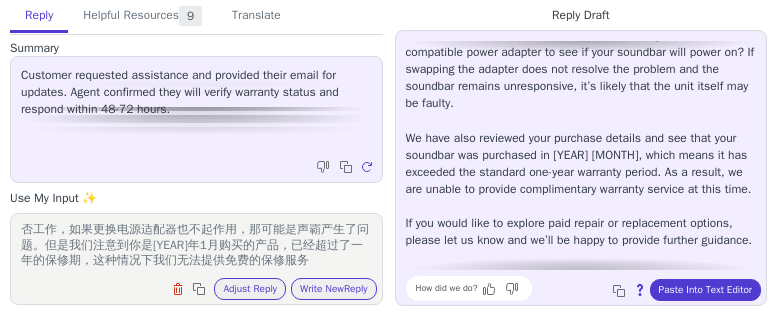scroll, scrollTop: 165, scrollLeft: 0, axis: vertical 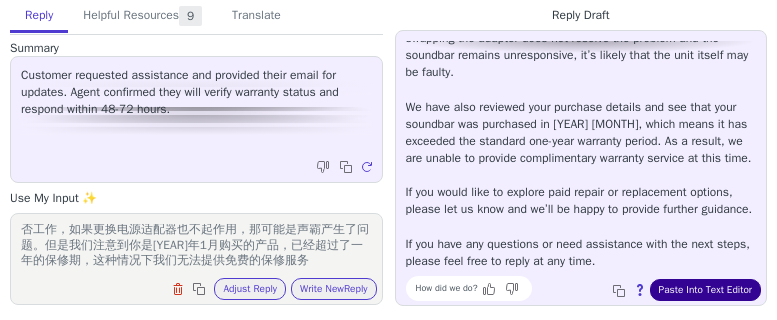 click on "Paste Into Text Editor" at bounding box center [705, 290] 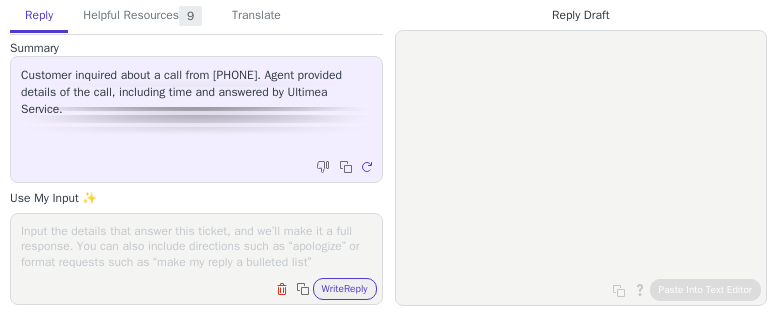 scroll, scrollTop: 0, scrollLeft: 0, axis: both 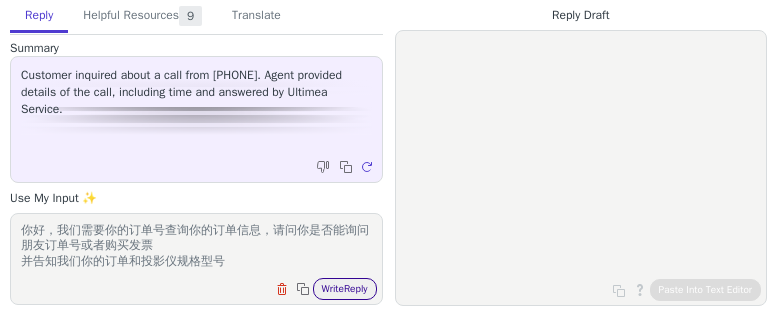 type on "你好，我们需要你的订单号查询你的订单信息，请问你是否能询问朋友订单号或者购买发票
并告知我们你的订单和投影仪规格型号" 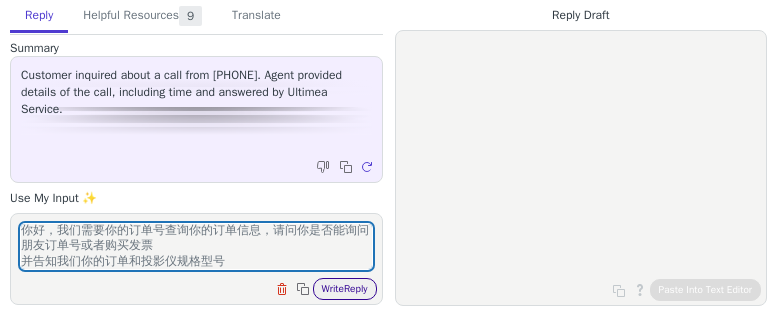 click on "Write  Reply" at bounding box center (345, 289) 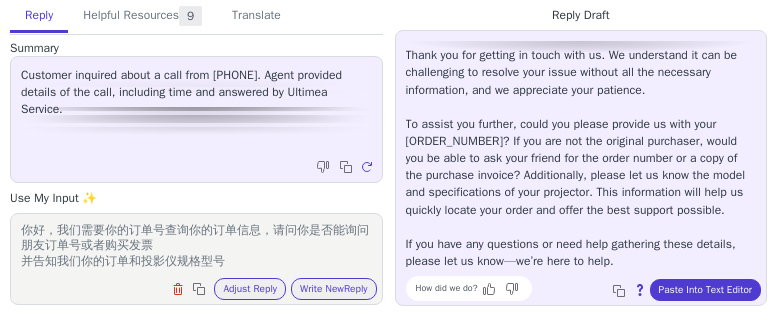 scroll, scrollTop: 45, scrollLeft: 0, axis: vertical 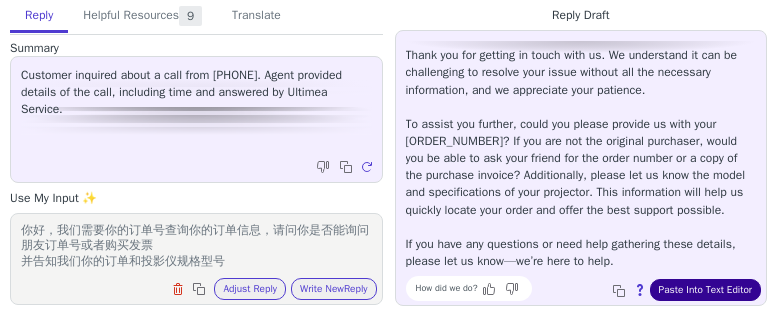 click on "Paste Into Text Editor" at bounding box center (705, 290) 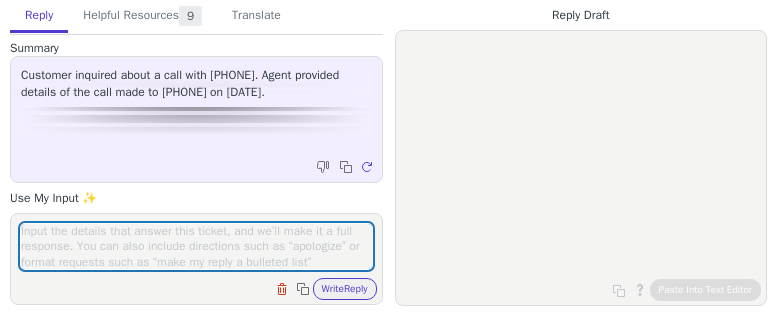 scroll, scrollTop: 0, scrollLeft: 0, axis: both 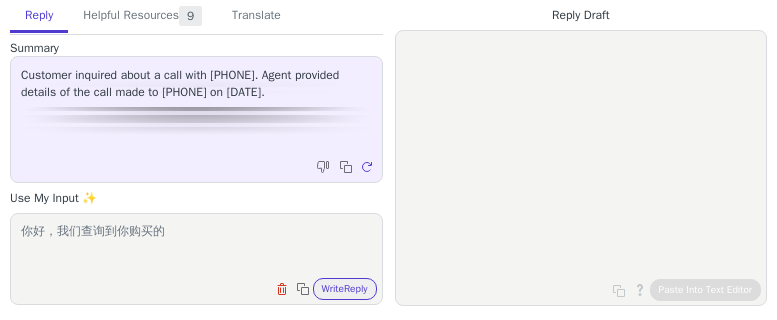 click on "你好，我们查询到你购买的" at bounding box center [196, 246] 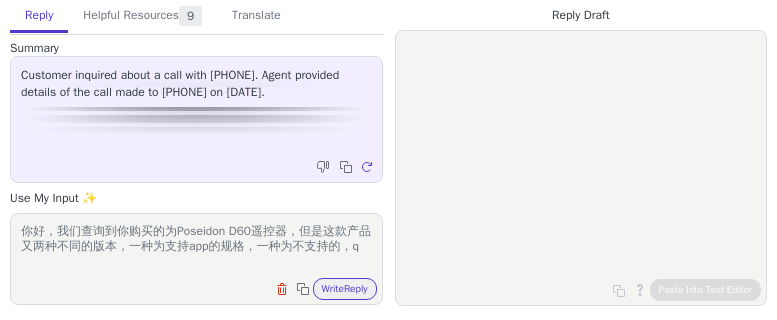 scroll, scrollTop: 1, scrollLeft: 0, axis: vertical 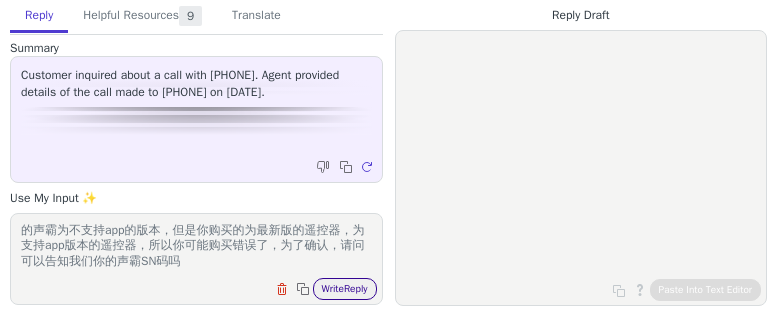 type on "你好，我们查询到你购买的为Poseidon D60遥控器，但是这款产品又两种不同的版本，一种为支持app的规格，一种为不支持的，你的声霸为不支持app的版本，但是你购买的为最新版的遥控器，为支持app版本的遥控器，所以你可能购买错误了，为了确认，请问可以告知我们你的声霸SN码吗" 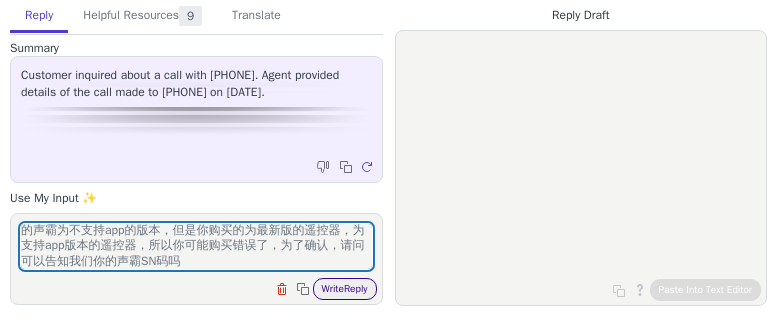 click on "Write  Reply" at bounding box center [345, 289] 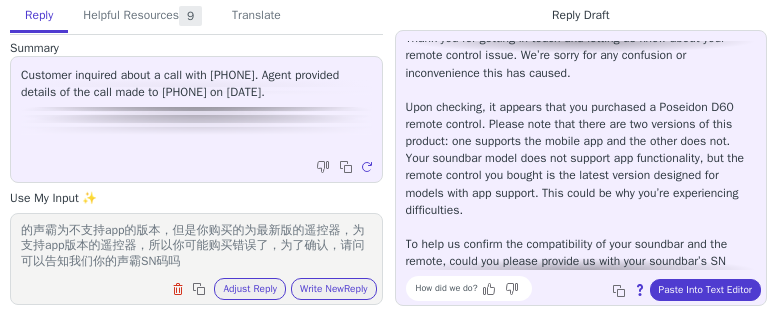 scroll, scrollTop: 165, scrollLeft: 0, axis: vertical 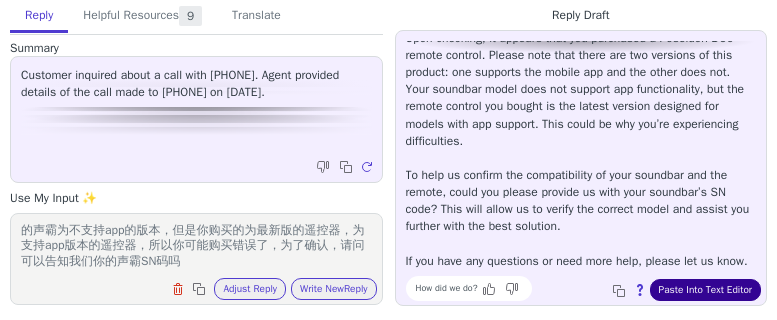click on "Paste Into Text Editor" at bounding box center (705, 290) 